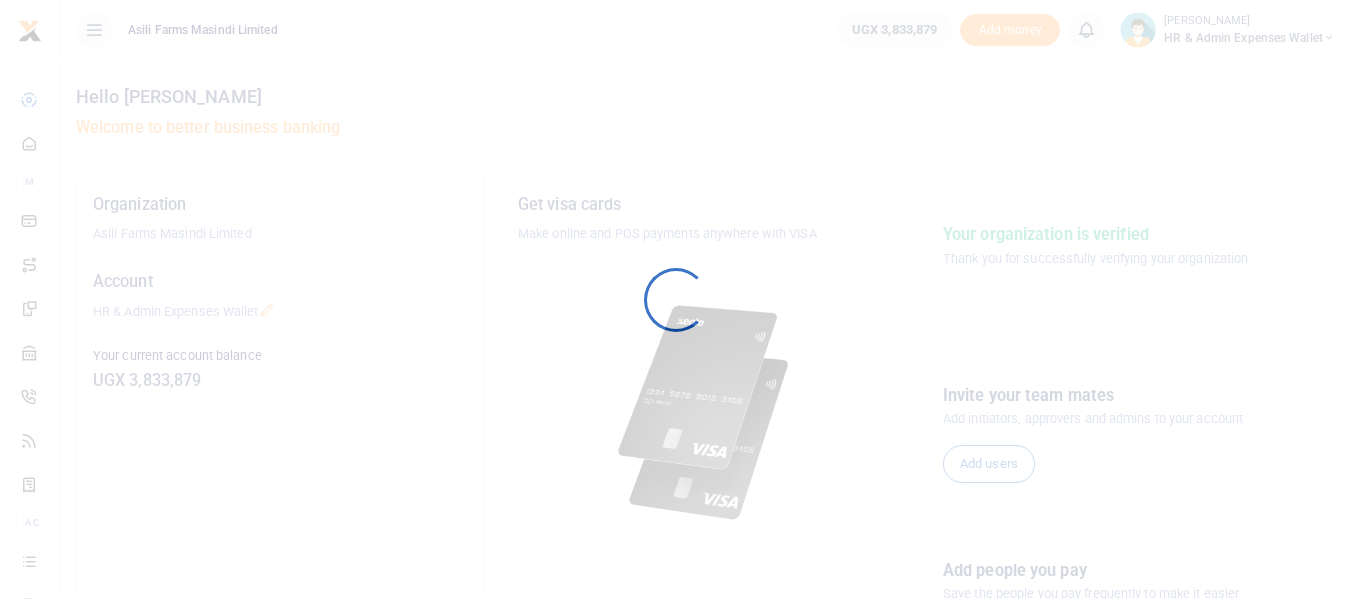 scroll, scrollTop: 0, scrollLeft: 0, axis: both 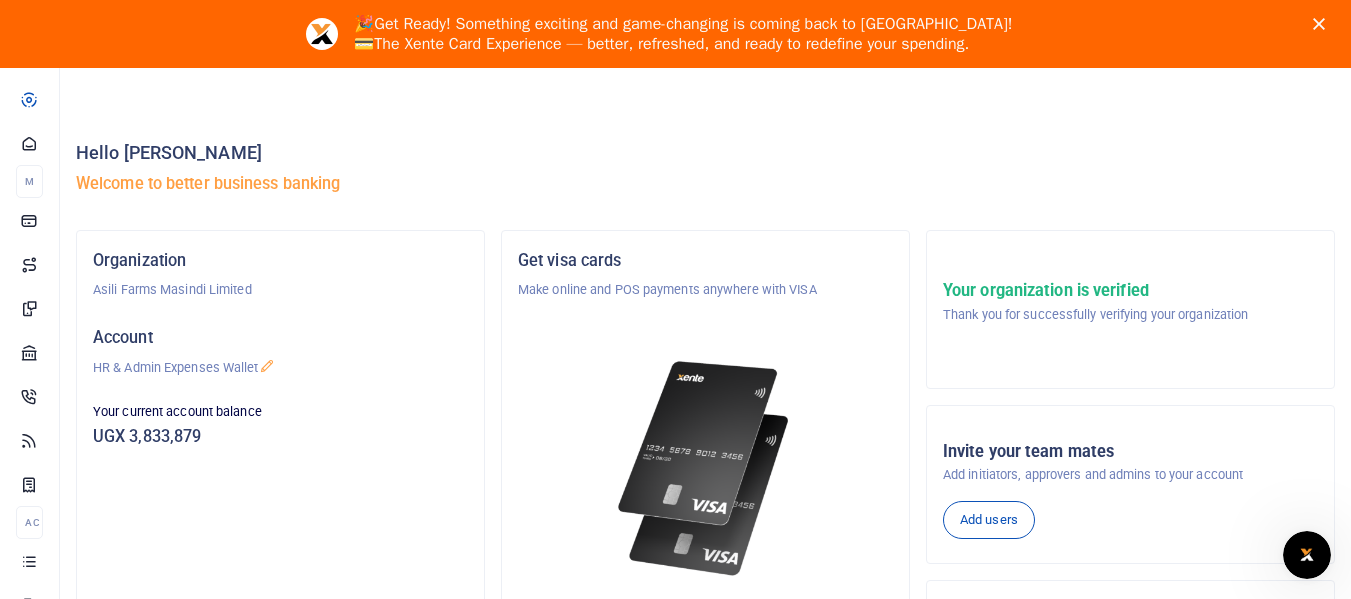 click on "🎉  Get Ready! Something exciting and game-changing is coming back to [GEOGRAPHIC_DATA]! 💳  The Xente Card Experience — better, refreshed, and ready to redefine your spending." at bounding box center [675, 34] 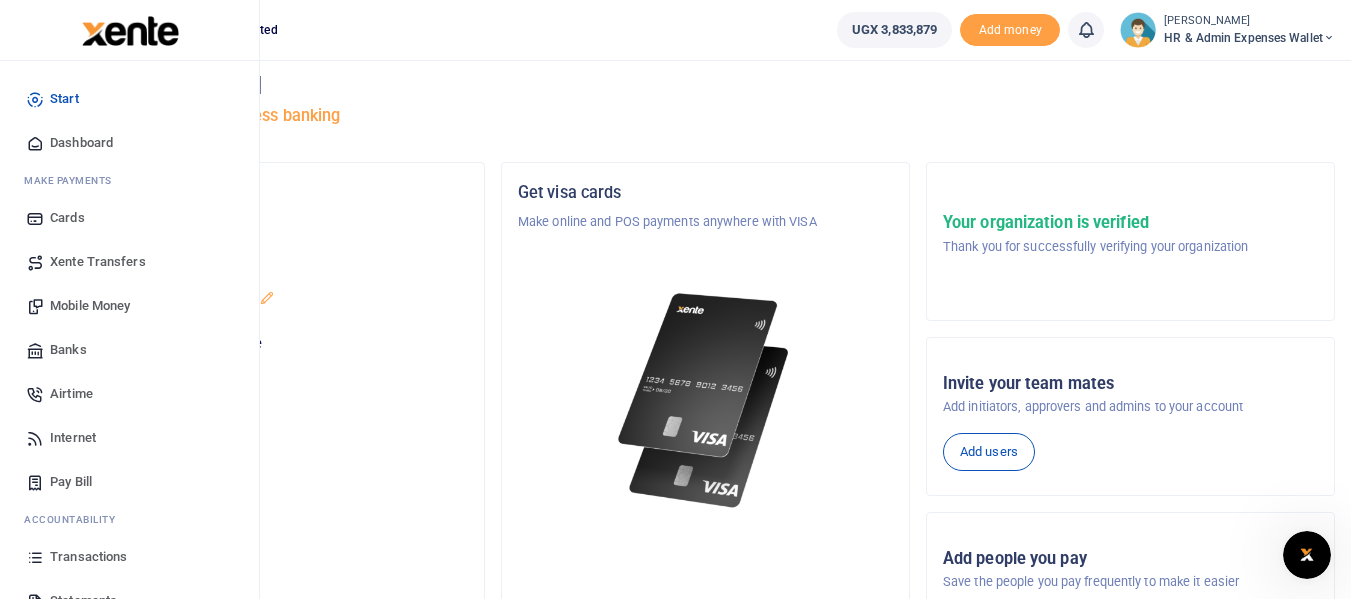 click on "Xente Transfers" at bounding box center [98, 262] 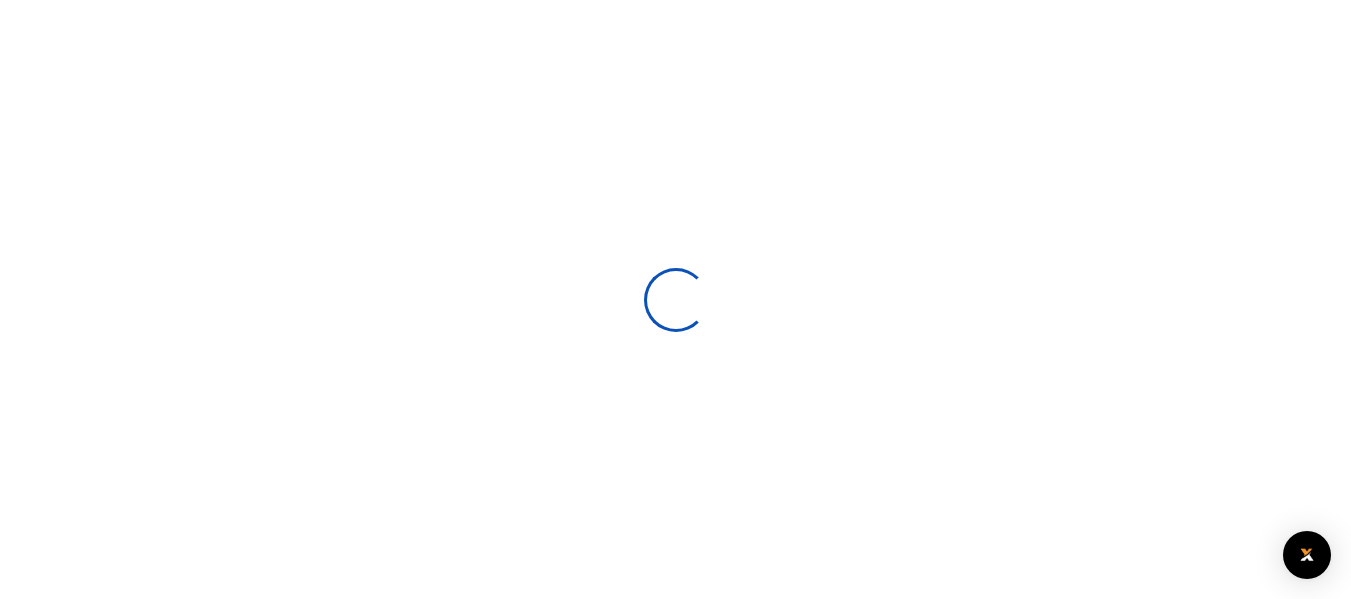 scroll, scrollTop: 0, scrollLeft: 0, axis: both 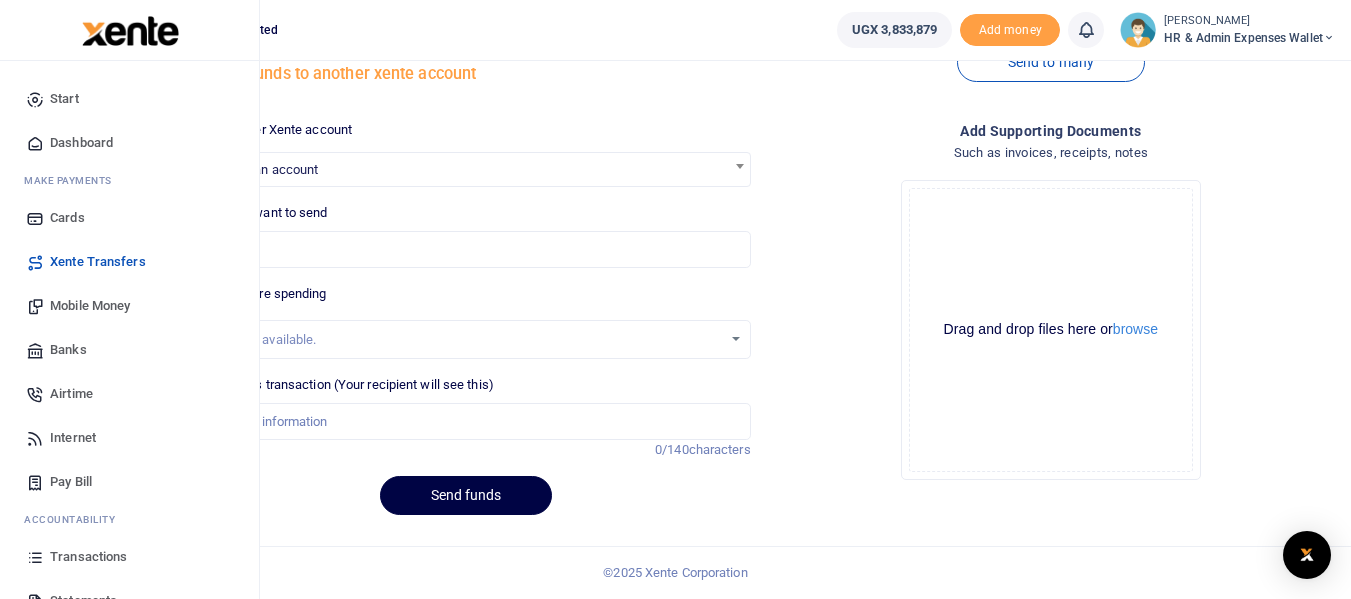 click on "Transactions" at bounding box center [88, 557] 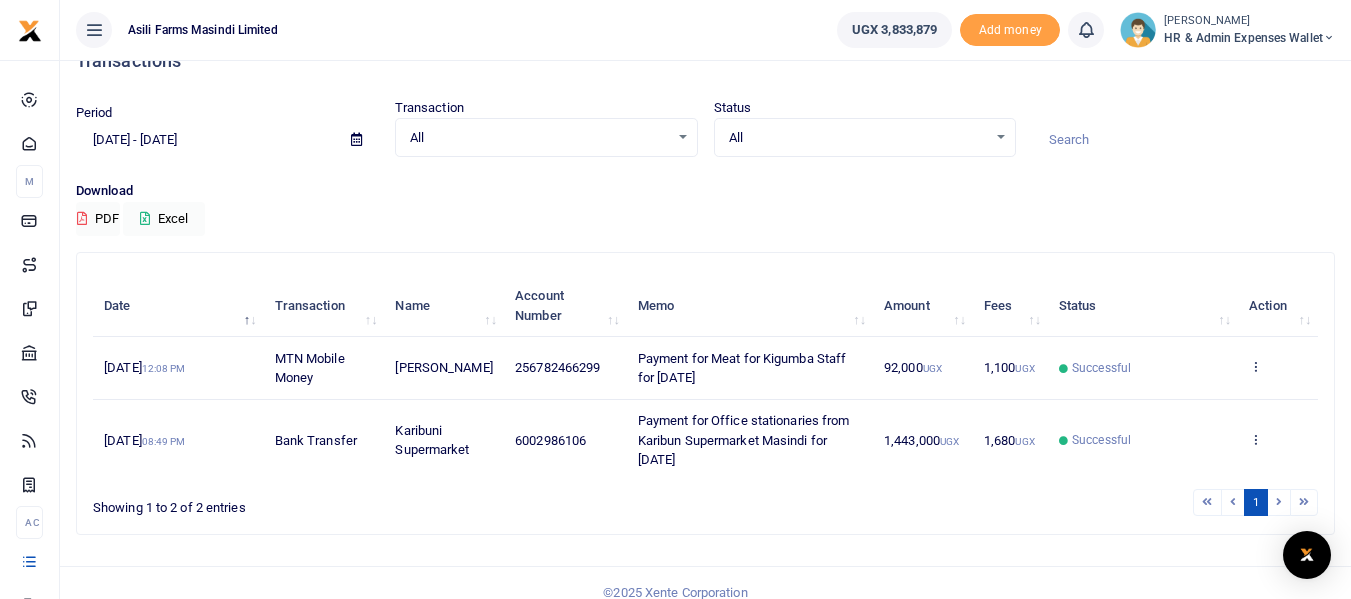 scroll, scrollTop: 56, scrollLeft: 0, axis: vertical 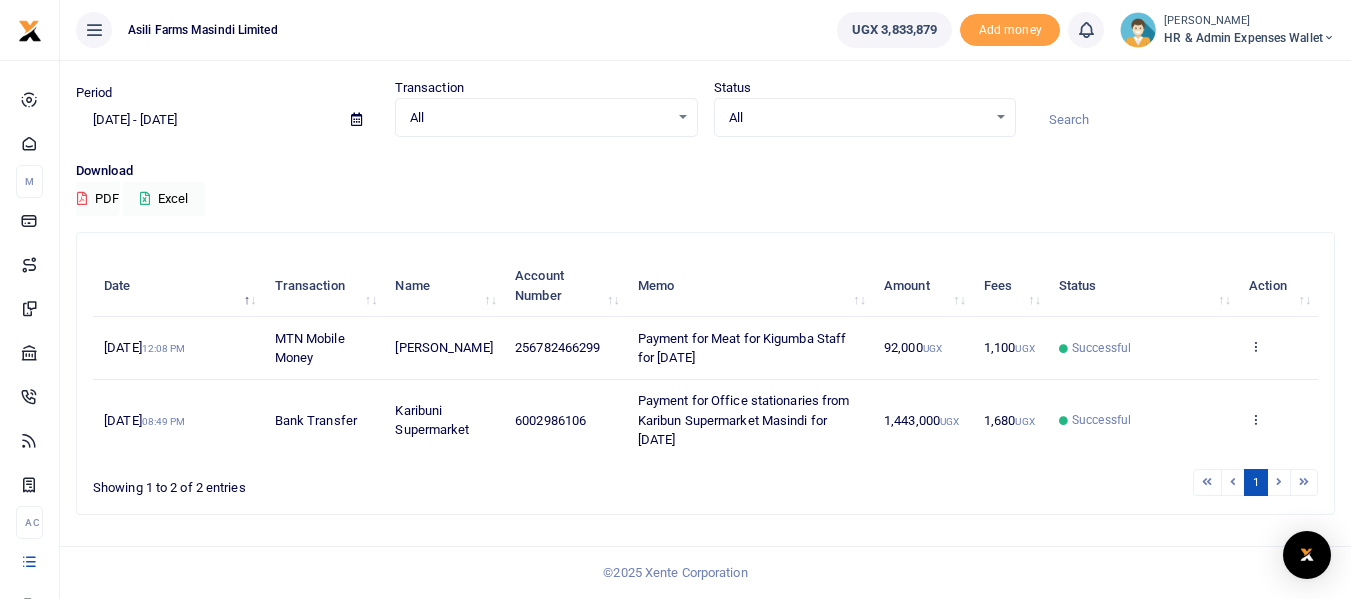 click at bounding box center [1279, 482] 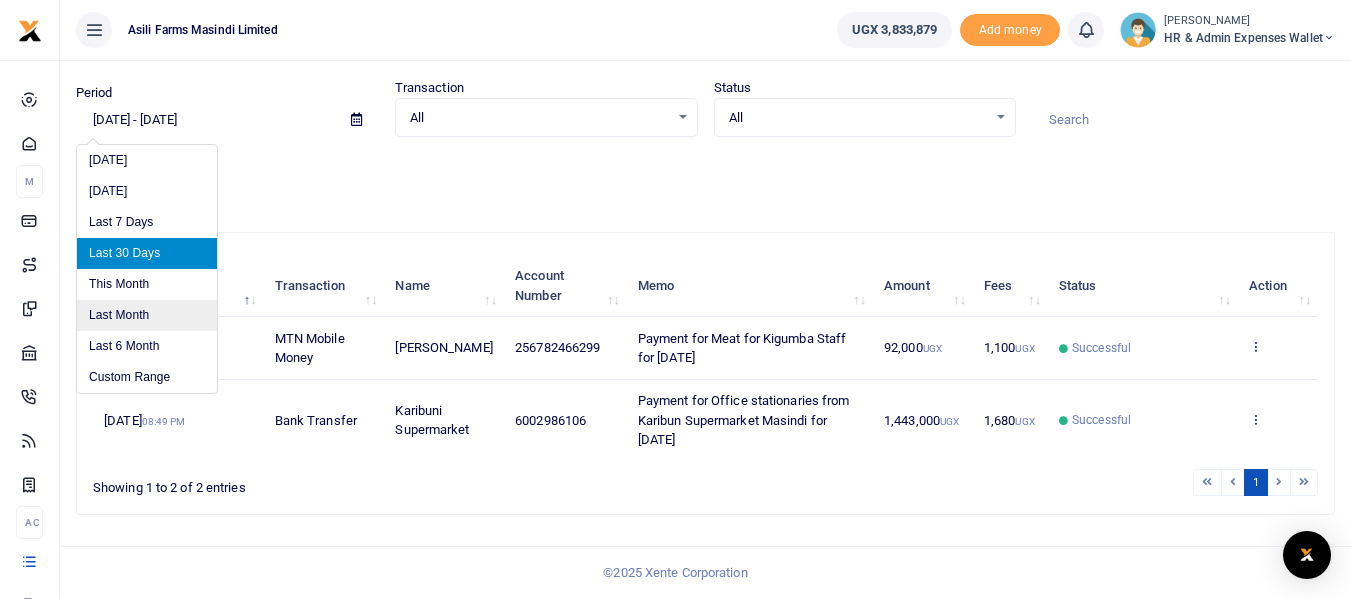 click on "Last Month" at bounding box center [147, 315] 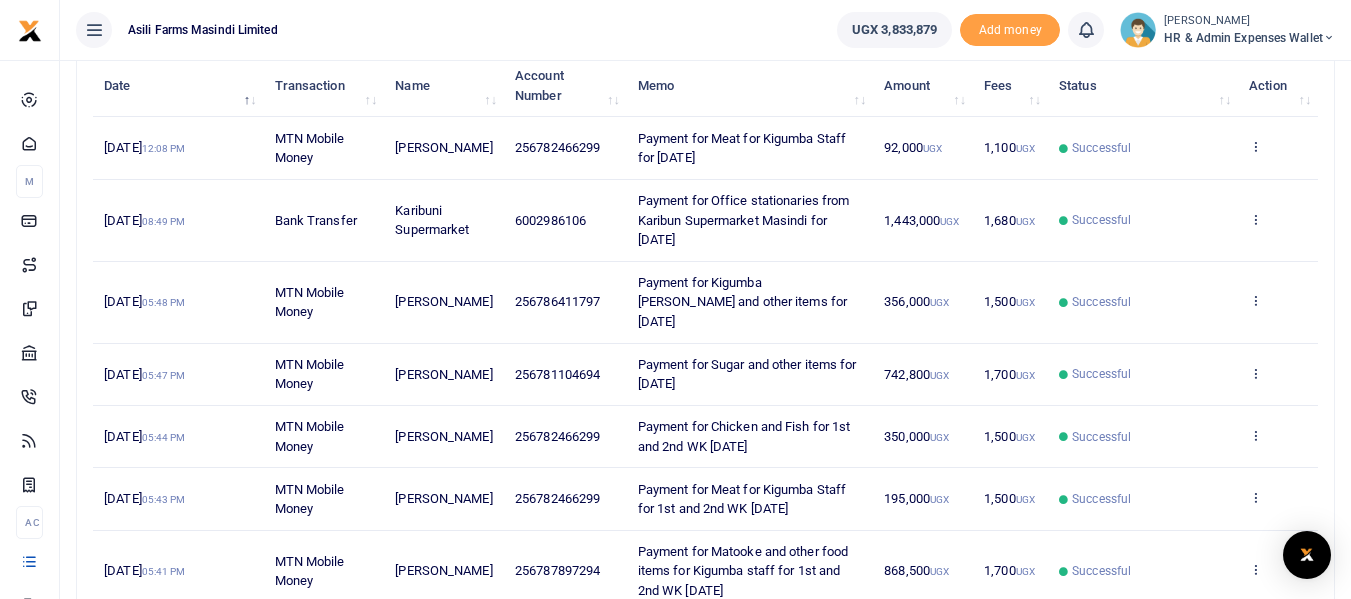 scroll, scrollTop: 356, scrollLeft: 0, axis: vertical 